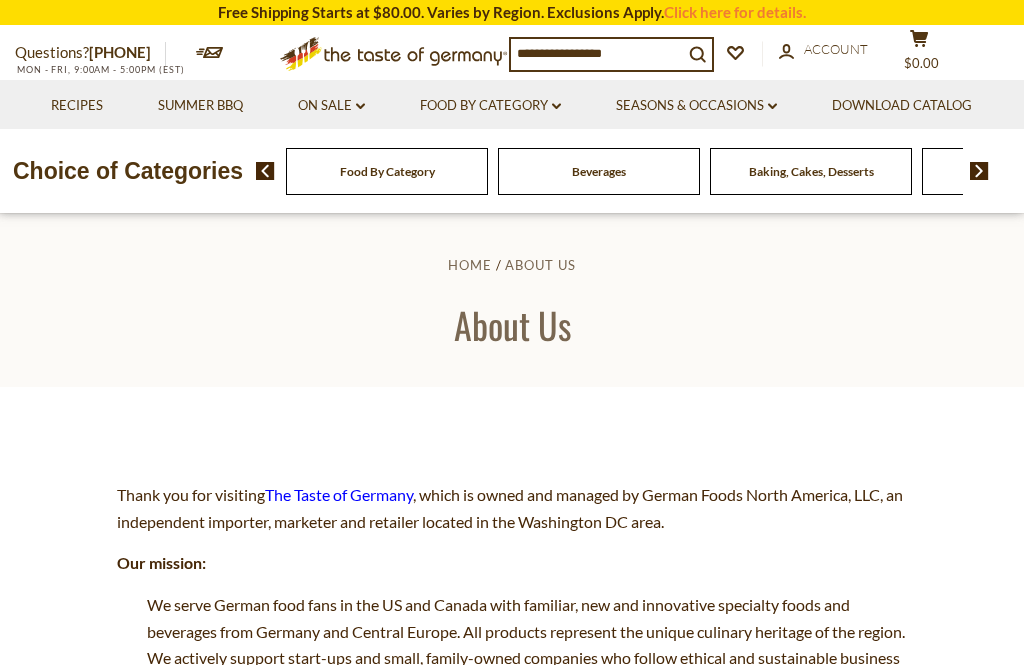 scroll, scrollTop: 0, scrollLeft: 0, axis: both 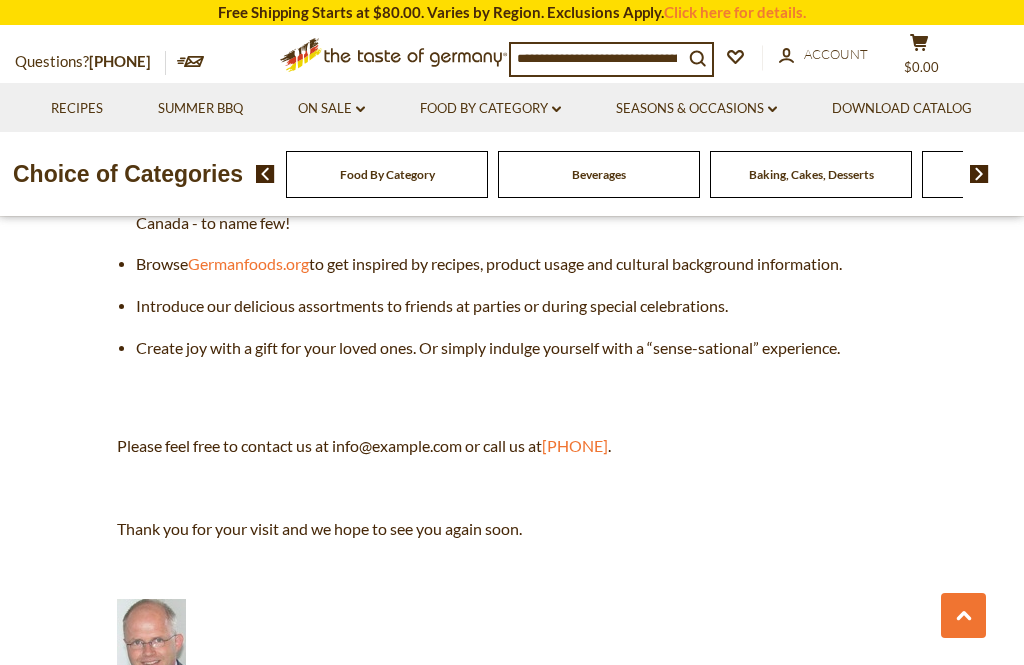 click on "Beverages" at bounding box center [387, 174] 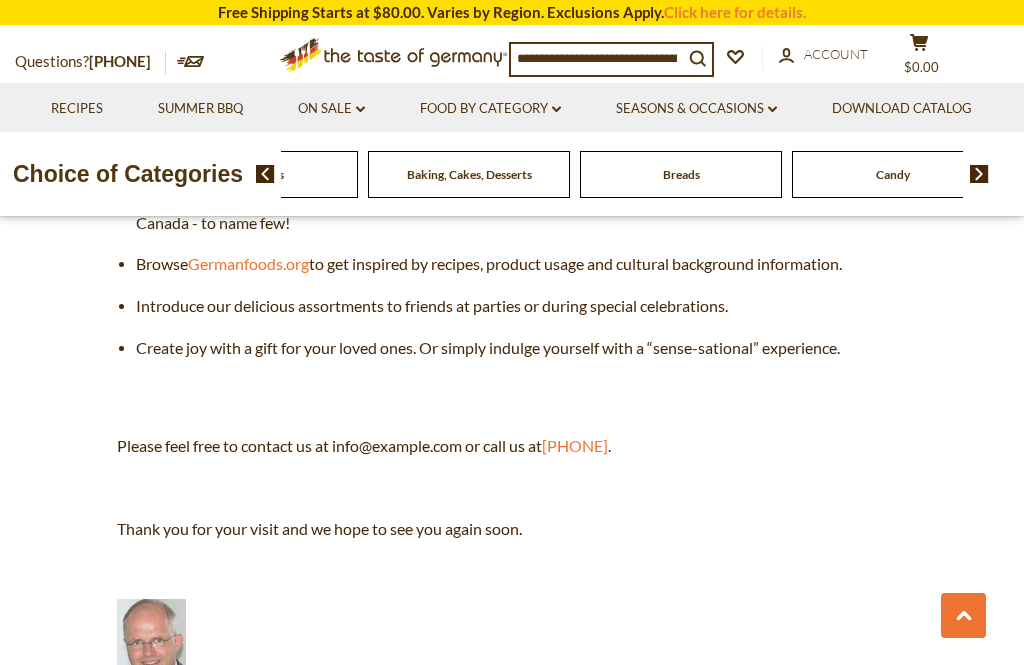 click at bounding box center (972, 174) 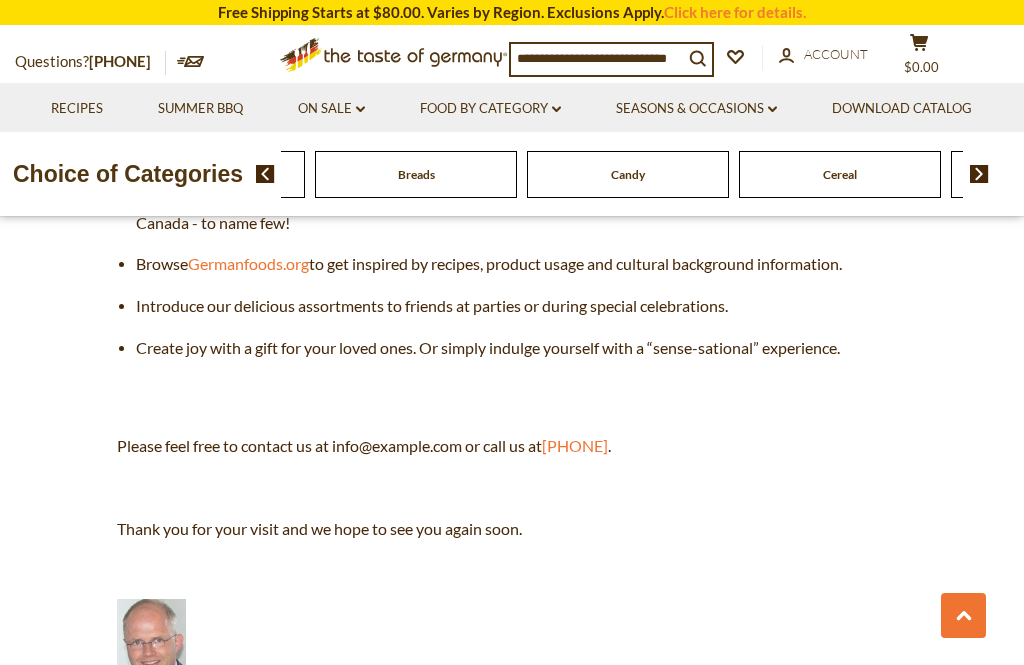 click at bounding box center (979, 174) 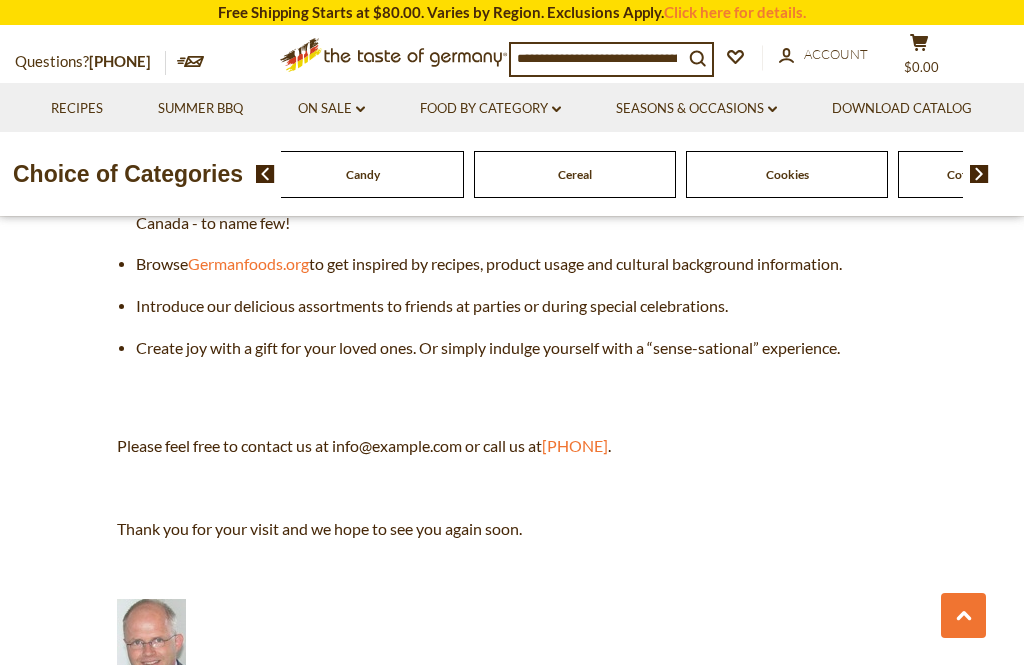 click at bounding box center [979, 174] 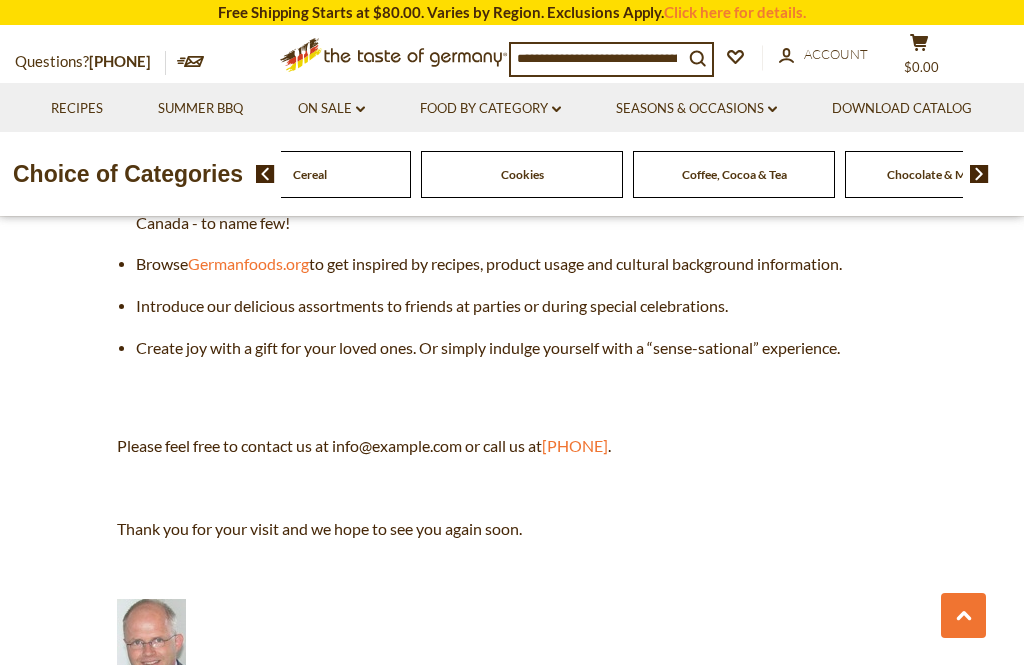 click on "Thank you for visiting The Taste of Germany, which is owned and managed by German Foods North America, LLC, an independent importer, marketer and retailer located in the Washington DC area.
Our mission:
We serve German food fans in the US and Canada with familiar, new and innovative specialty foods and beverages from Germany and Central Europe. All products represent the unique culinary heritage of the region. We actively support start-ups and small, family-owned companies who follow ethical and sustainable business practices, and excellence in food safety and quality. We are located just outside of Washington DC.
Education and Information:
With every purchase you make on TheTasteofGermany.com you support the content of our educational website Germanfoods.org. With close to 1,000 recipes and meal ideas, Germanfoods.org
Discover:
Browse Germanfoods.org to get inspired by recipes, product usage and cultural background information." at bounding box center [512, 272] 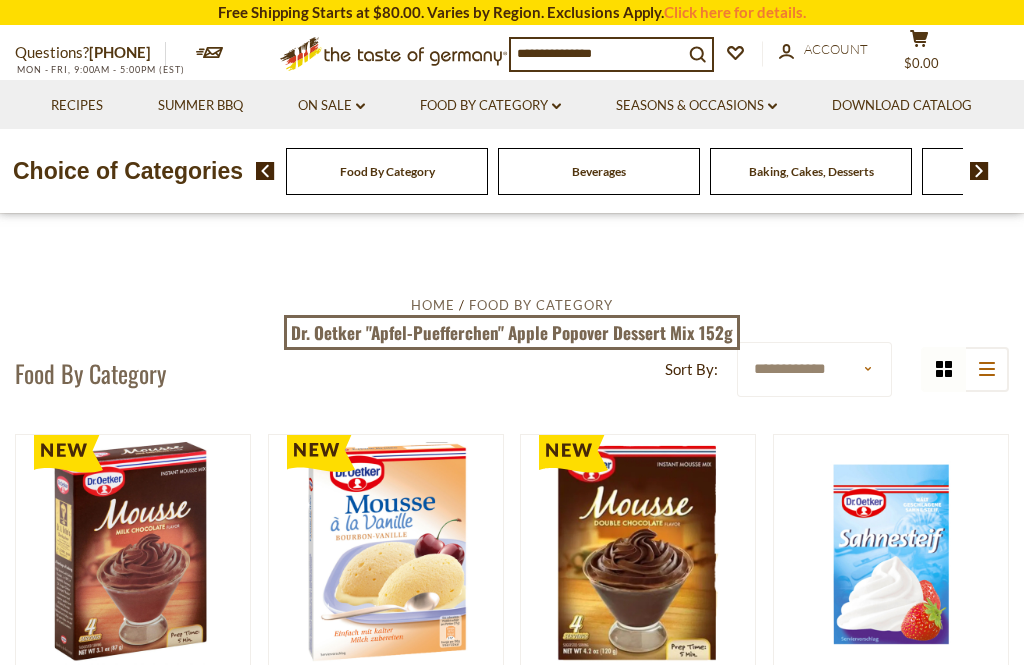 scroll, scrollTop: 0, scrollLeft: 0, axis: both 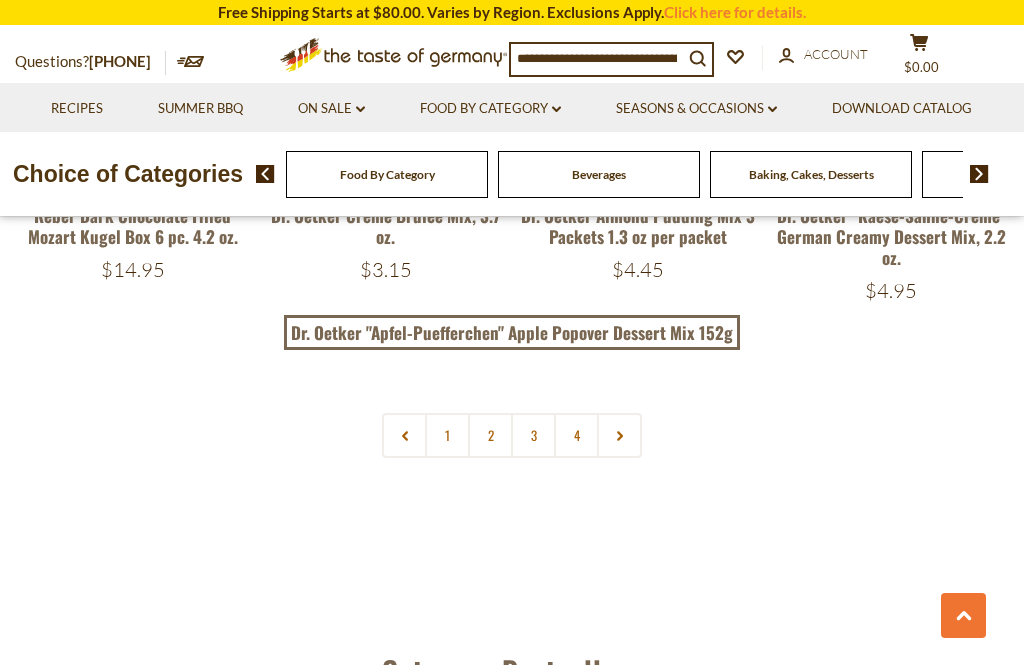 click at bounding box center [619, 435] 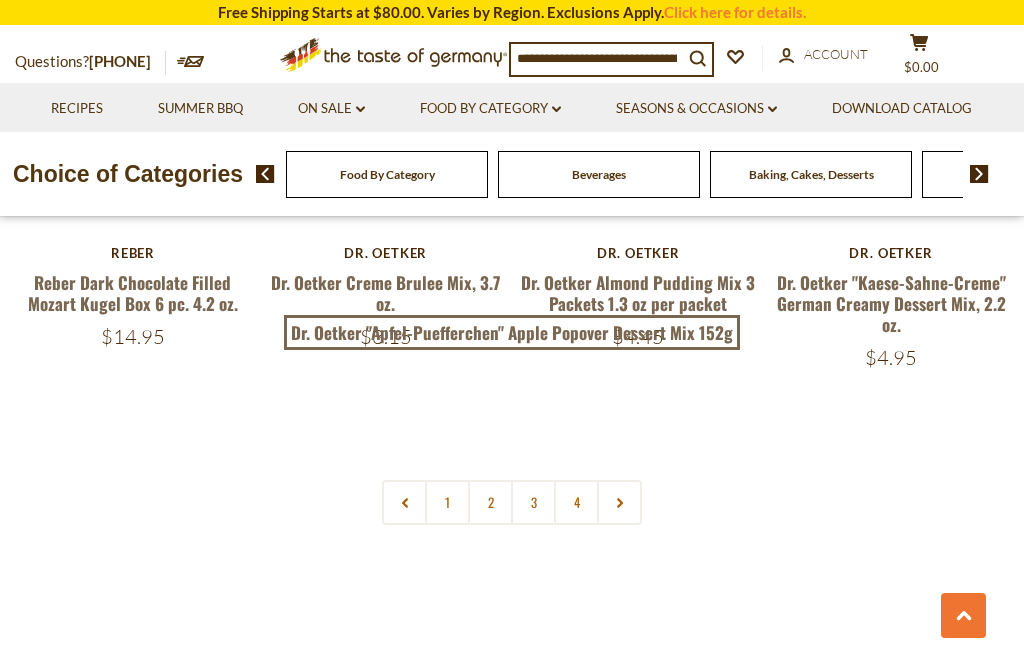 scroll, scrollTop: 4014, scrollLeft: 0, axis: vertical 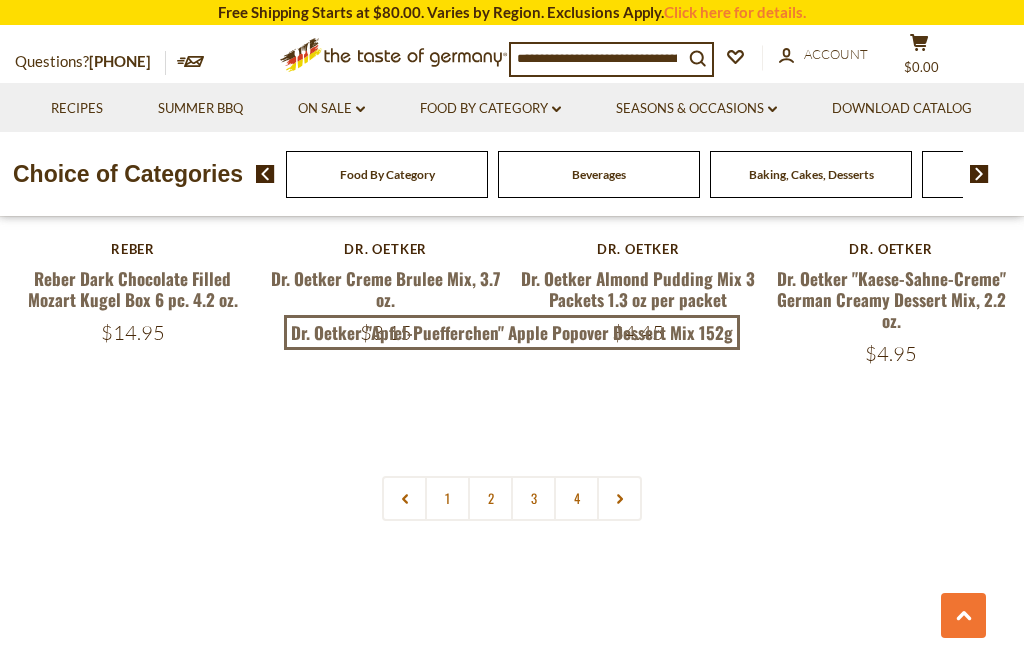 click 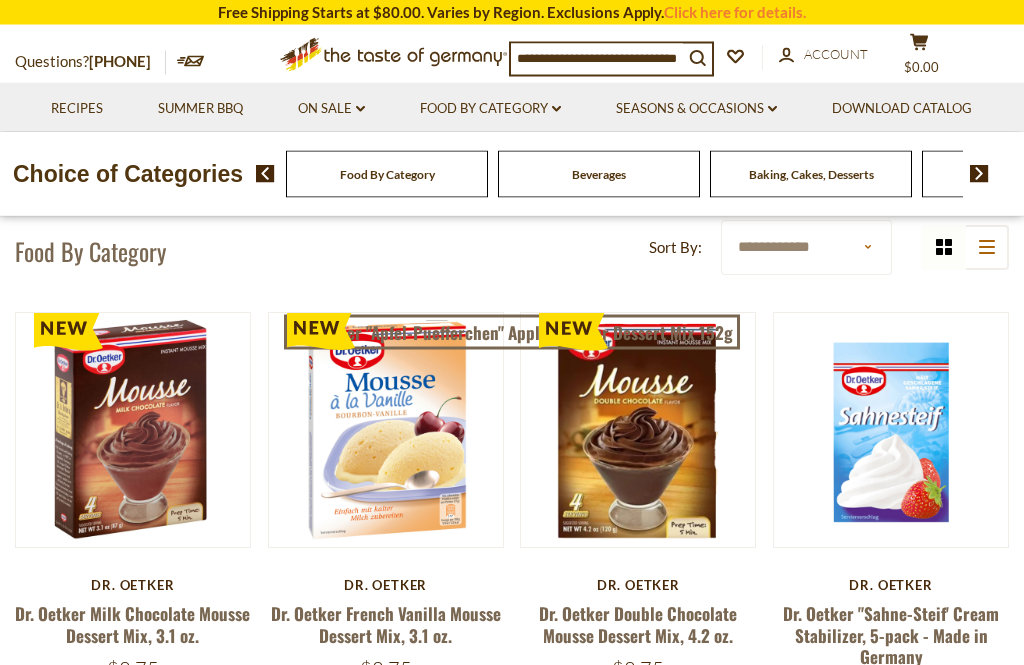 scroll, scrollTop: 95, scrollLeft: 0, axis: vertical 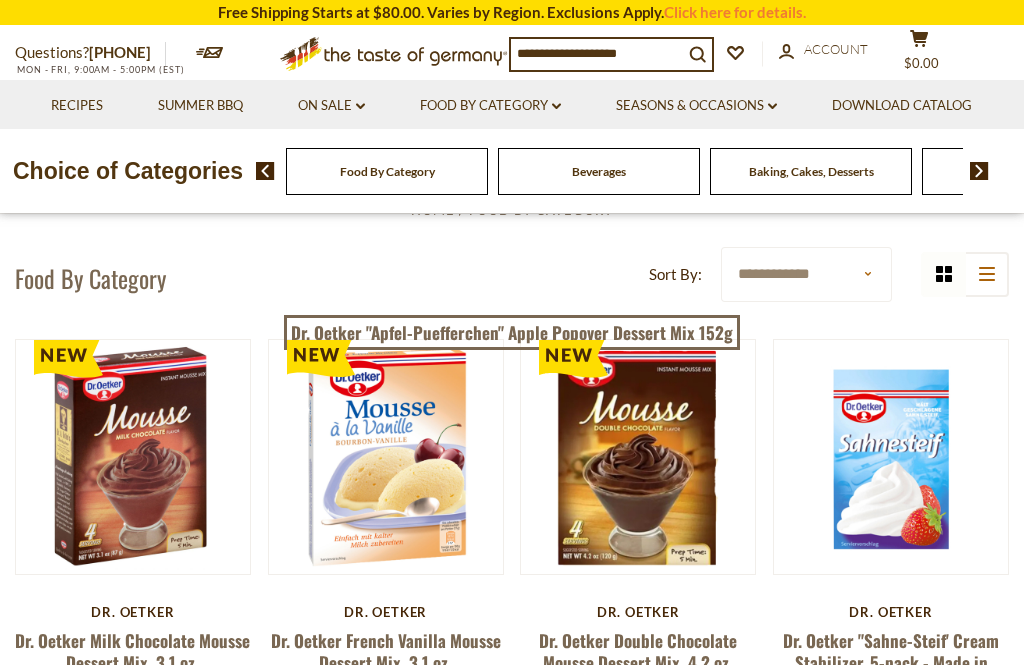 click at bounding box center (265, 171) 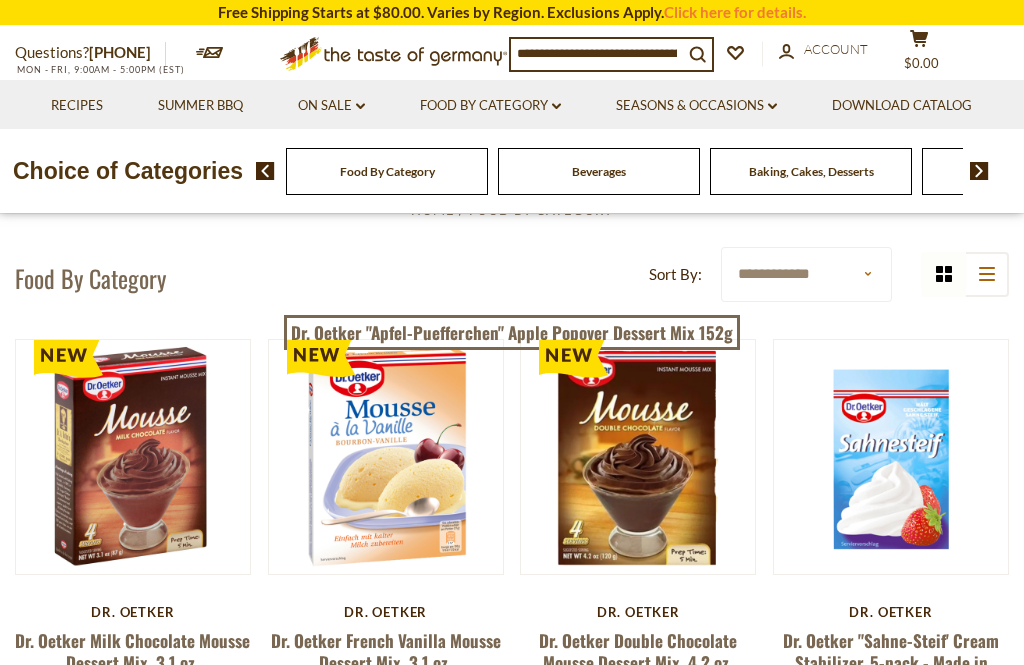 click at bounding box center [979, 171] 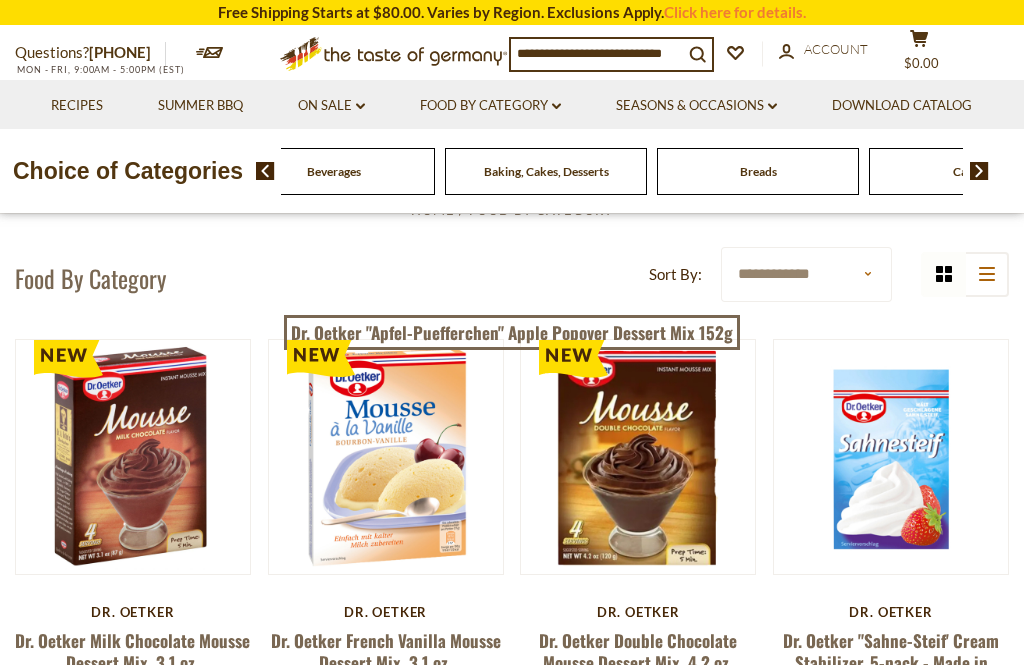 click at bounding box center (979, 171) 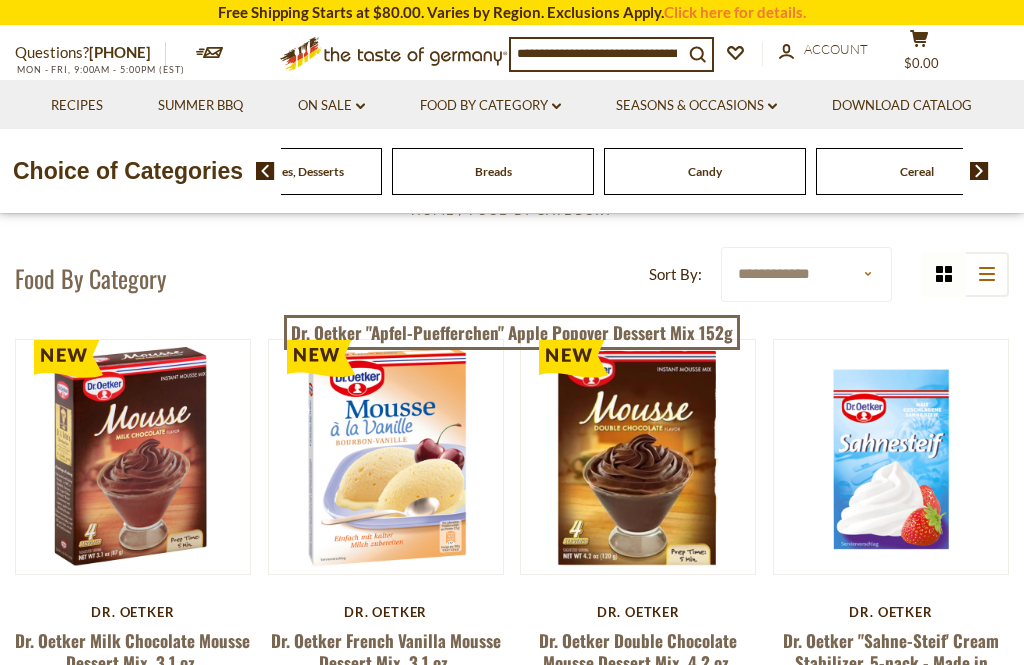 click at bounding box center [979, 171] 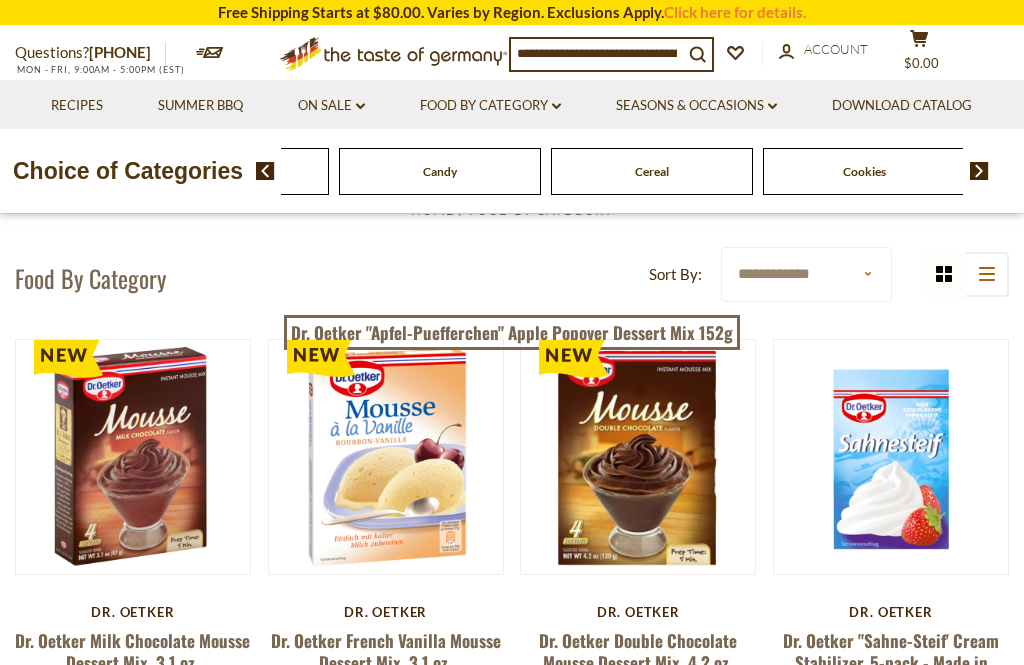 click at bounding box center [979, 171] 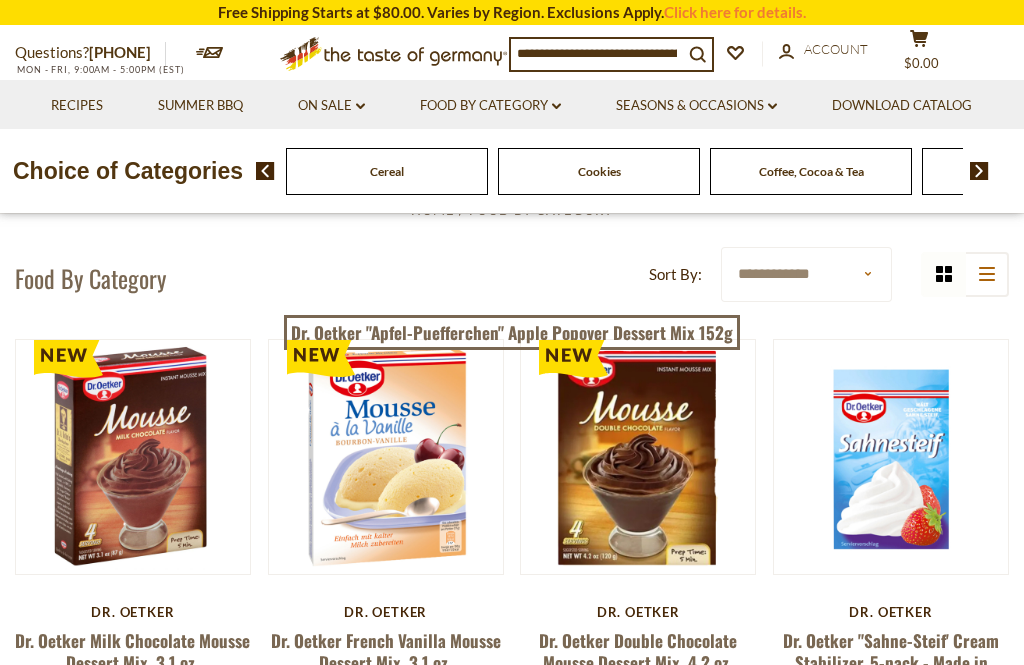 click at bounding box center (979, 171) 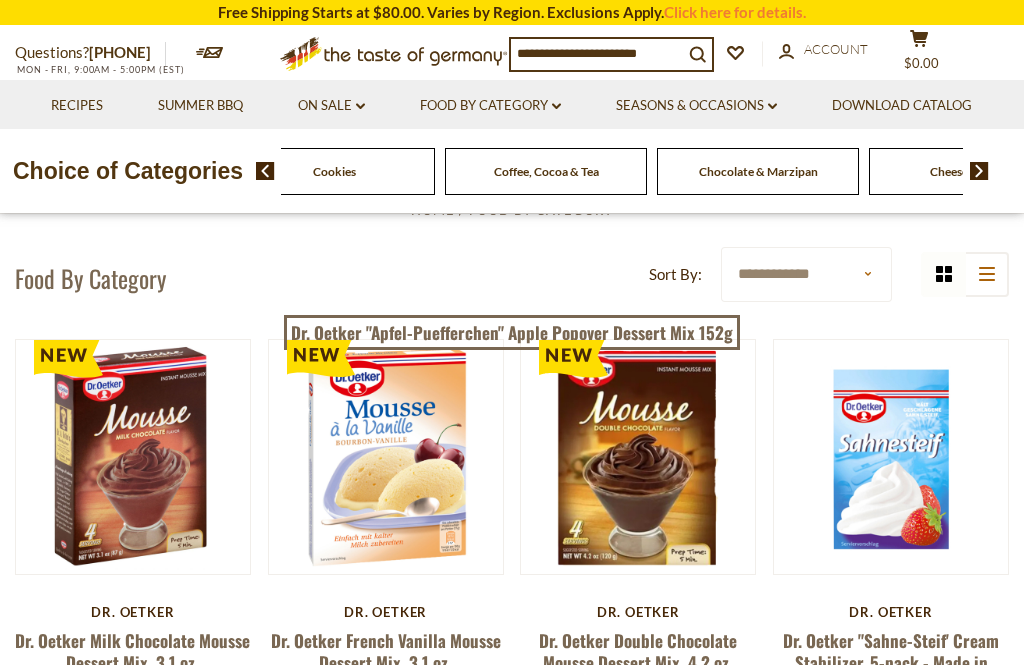 click at bounding box center [979, 171] 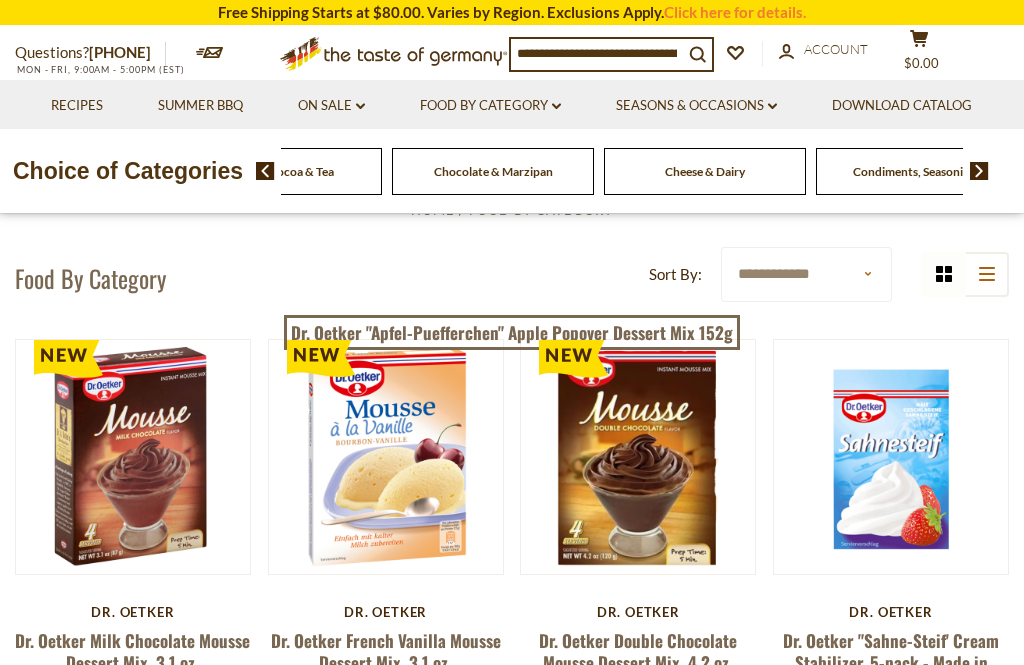 click at bounding box center [979, 171] 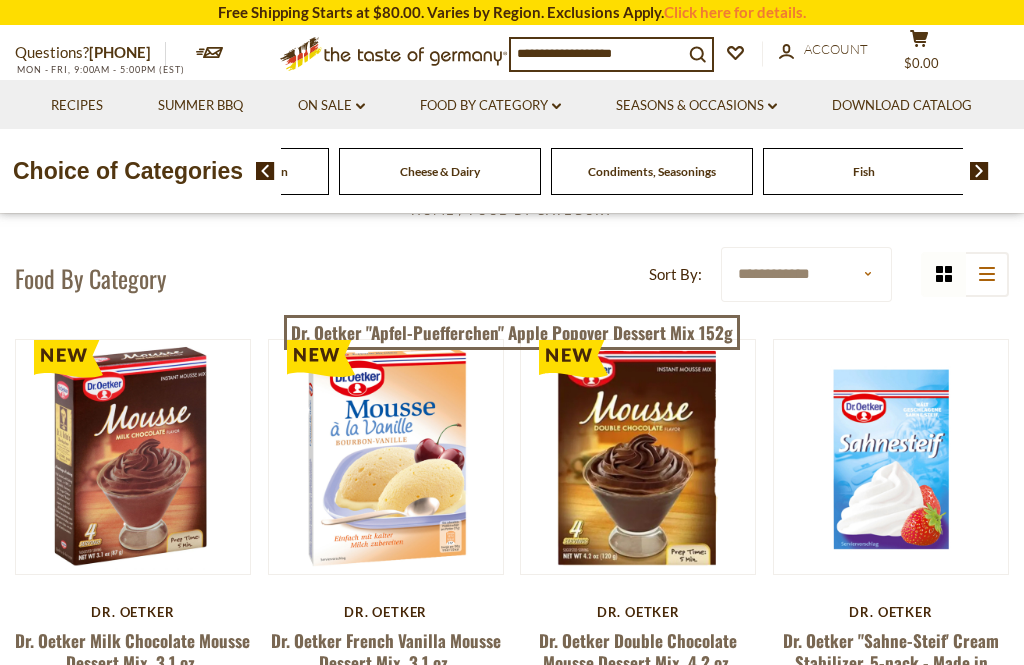 click at bounding box center (979, 171) 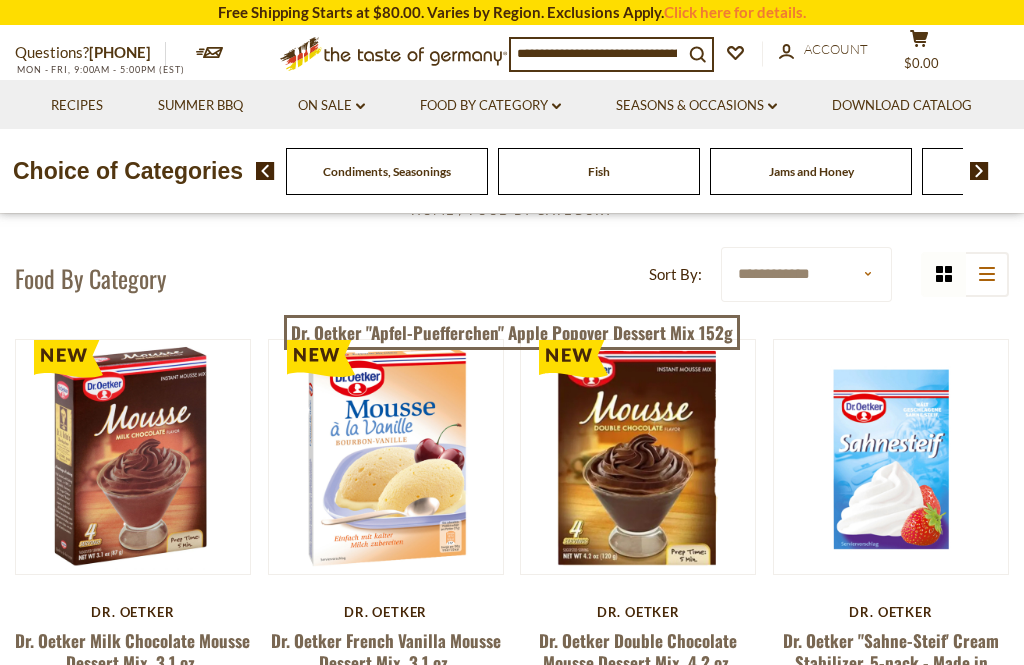 click at bounding box center (972, 171) 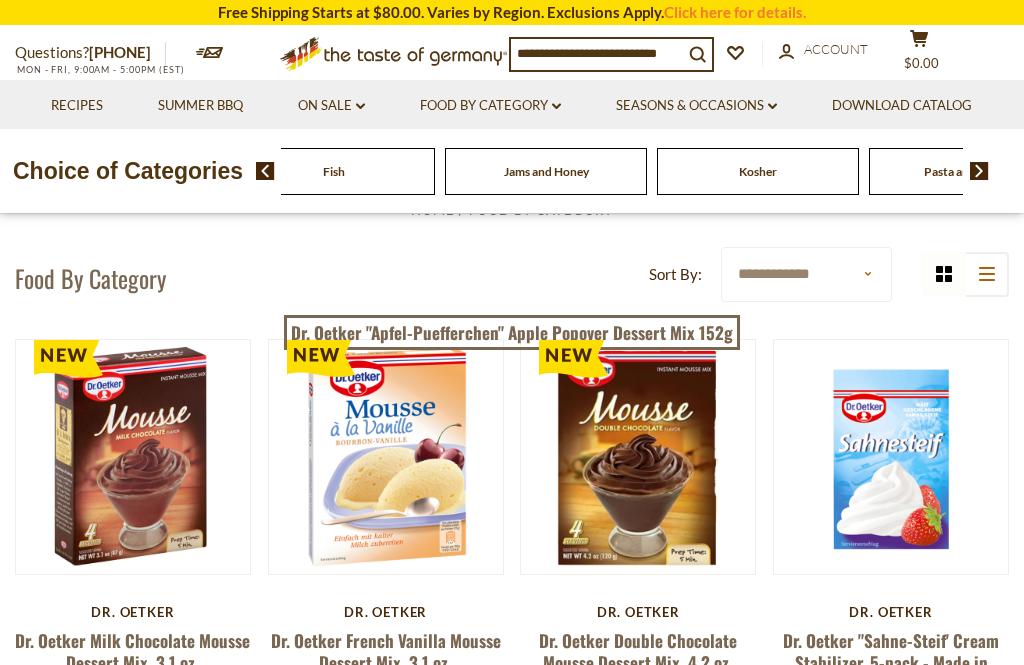 click at bounding box center [979, 171] 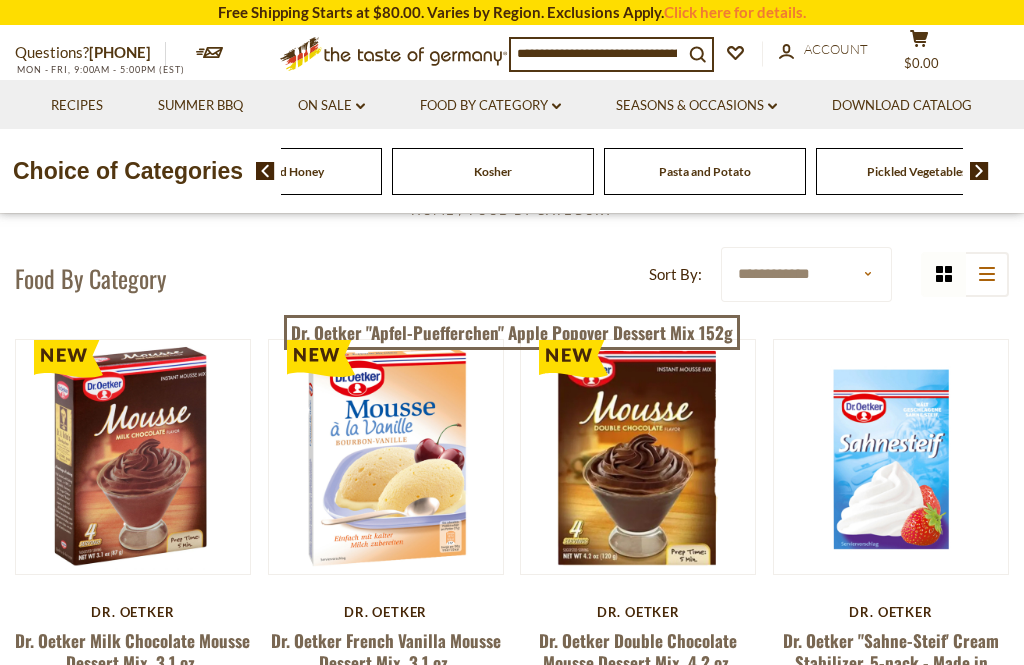 click at bounding box center (979, 171) 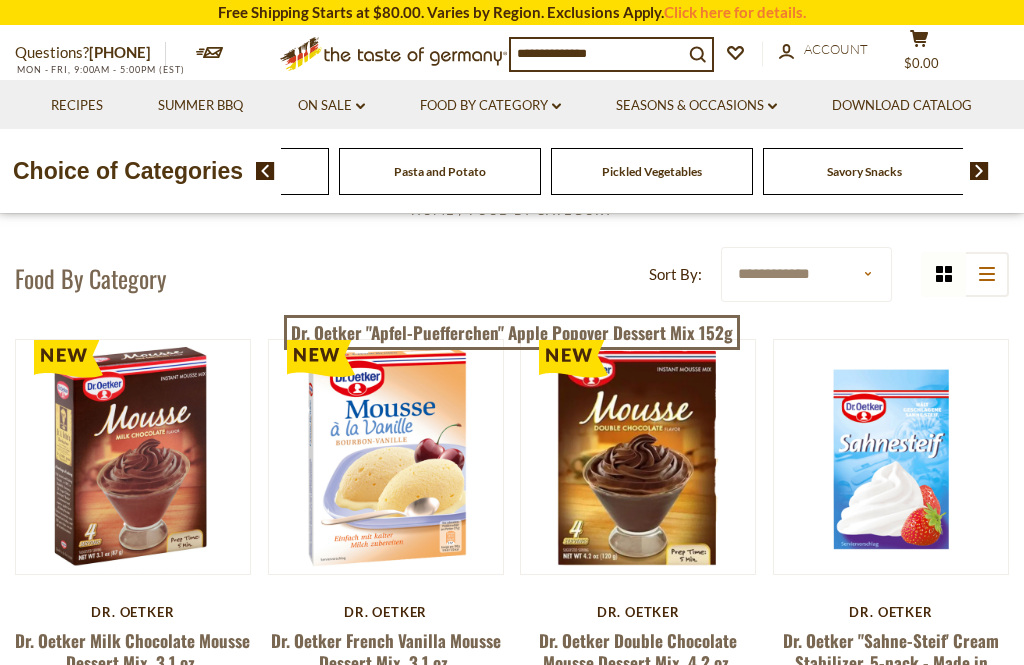 click at bounding box center (979, 171) 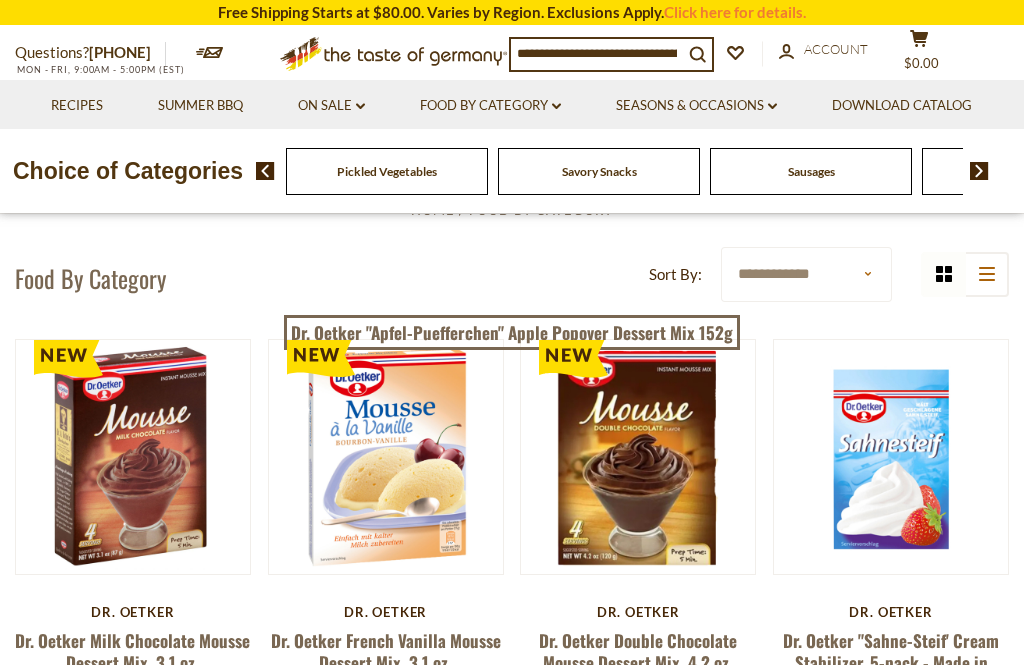click at bounding box center (979, 171) 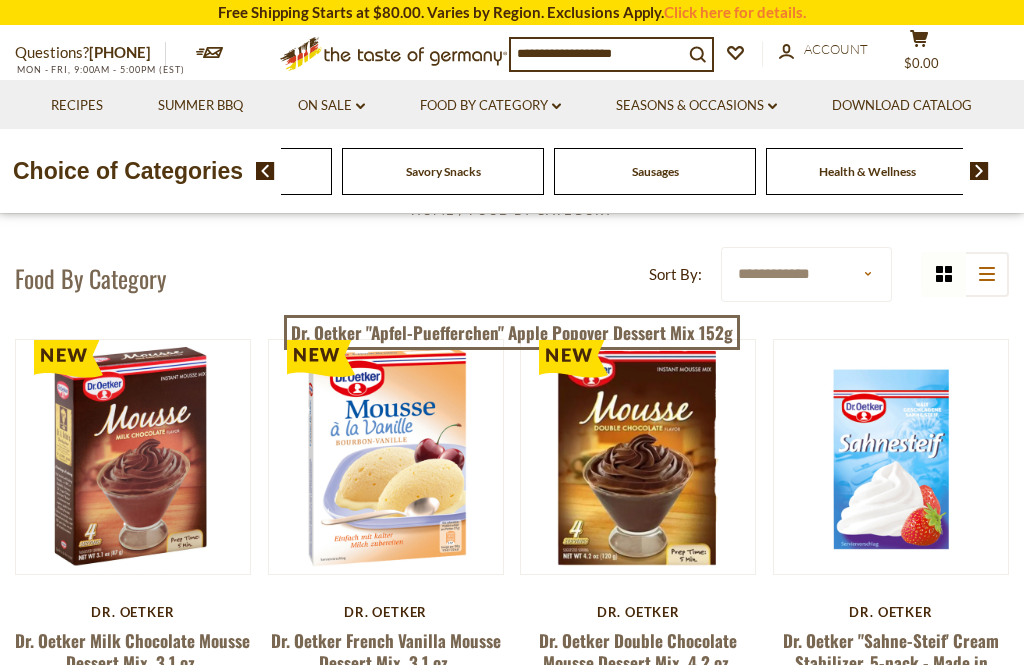 click on "Sausages" at bounding box center [-2949, 171] 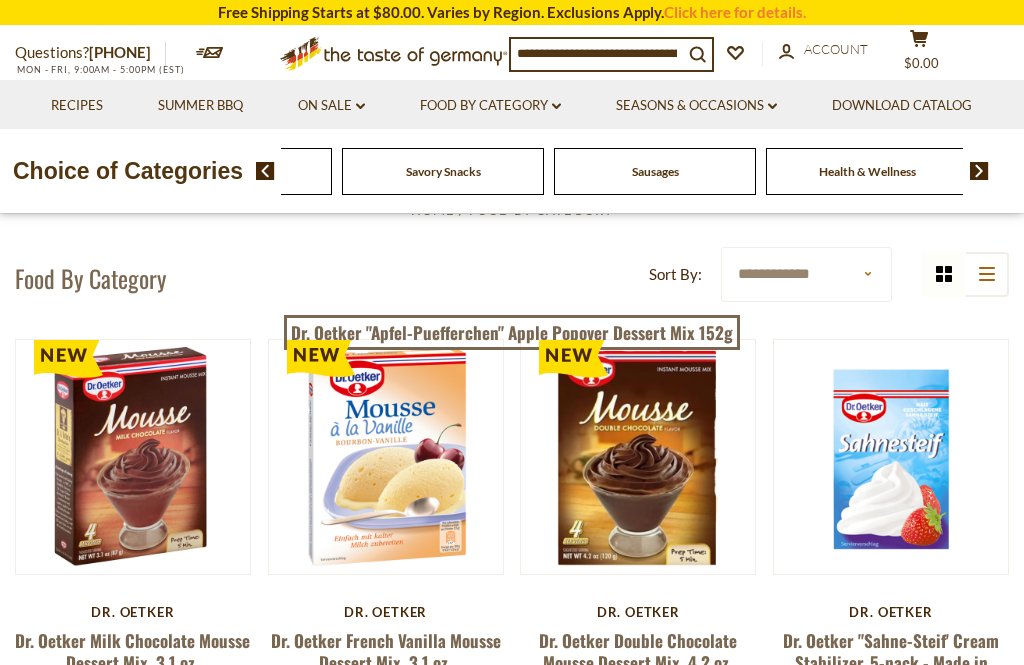 click on "Health & Wellness" at bounding box center (-2949, 171) 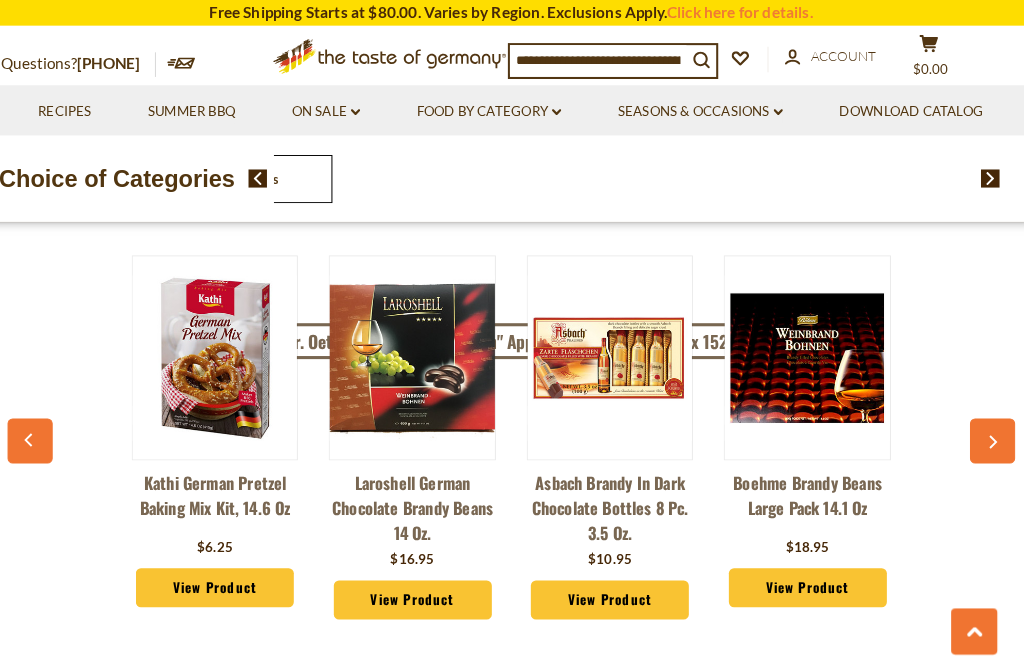 scroll, scrollTop: 4559, scrollLeft: 0, axis: vertical 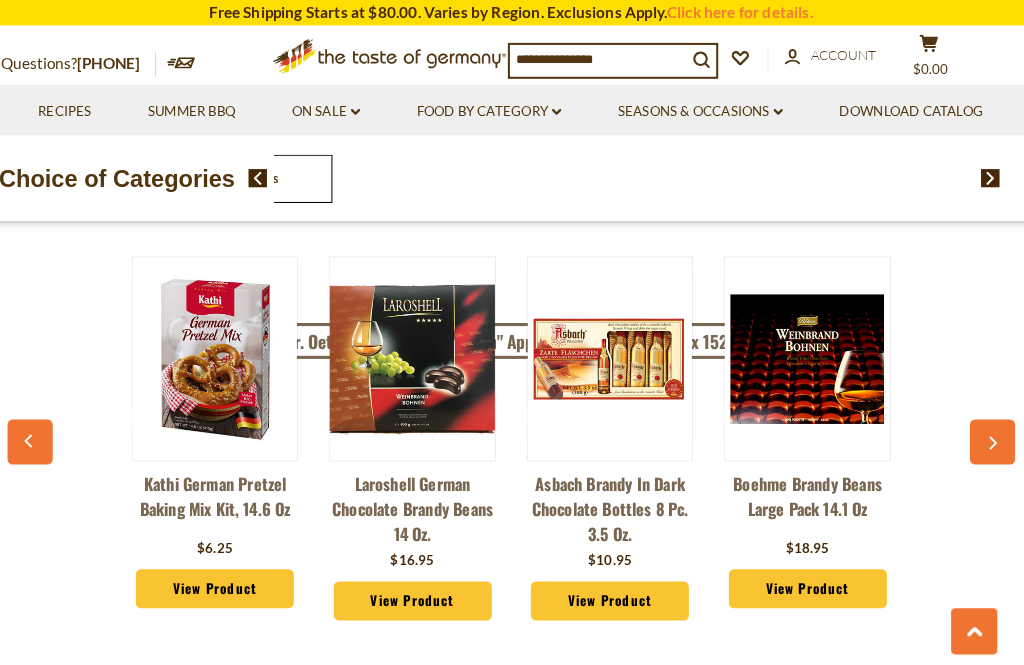 click at bounding box center [265, 174] 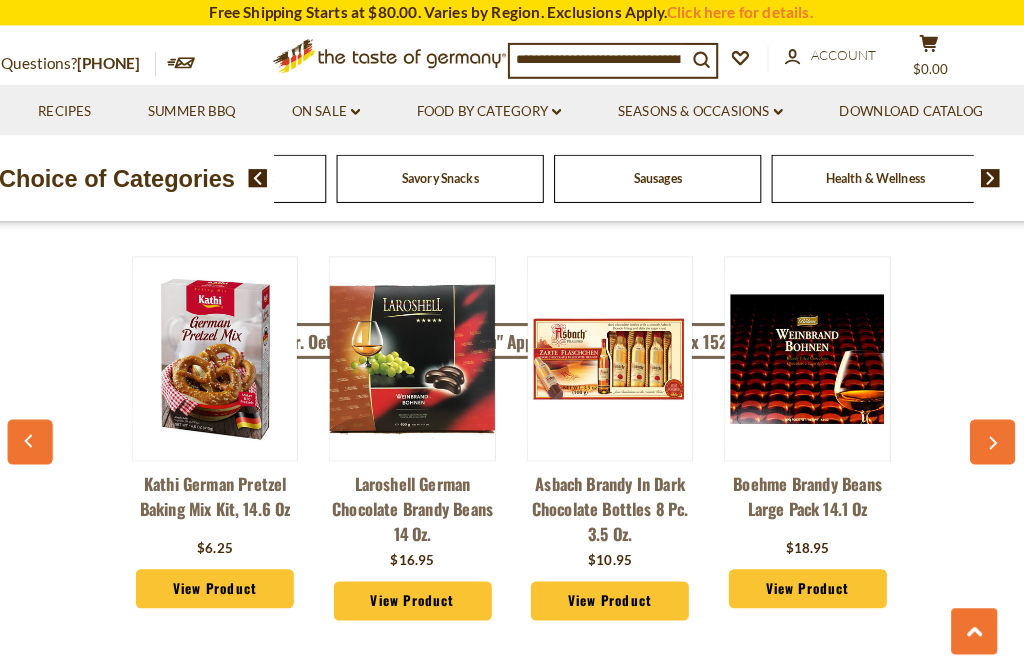 click at bounding box center [597, 58] 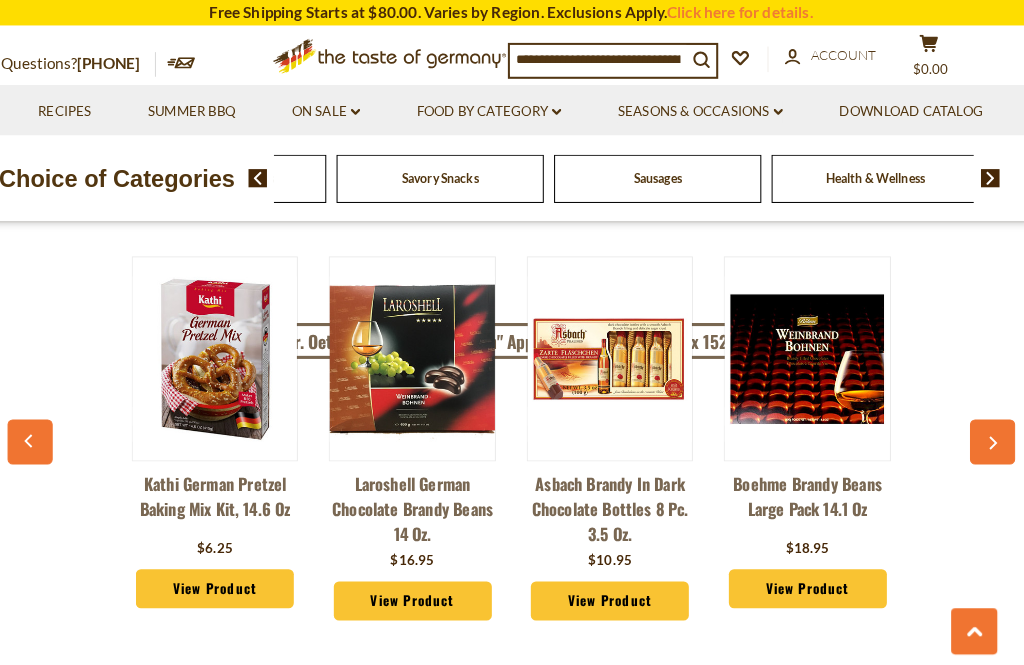 scroll, scrollTop: 4559, scrollLeft: 0, axis: vertical 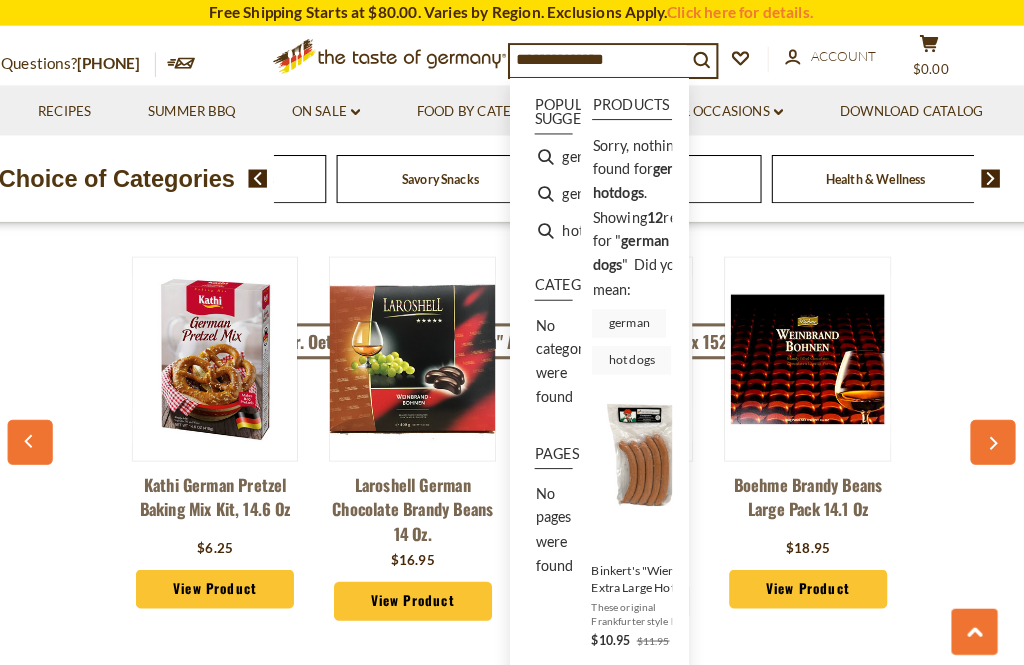 type on "**********" 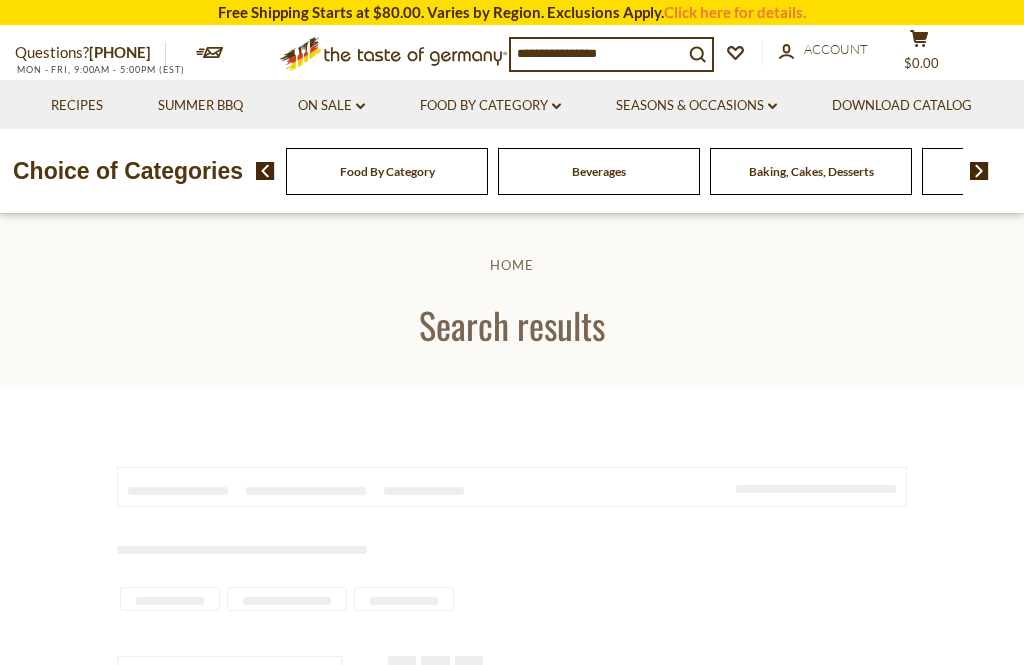type on "**********" 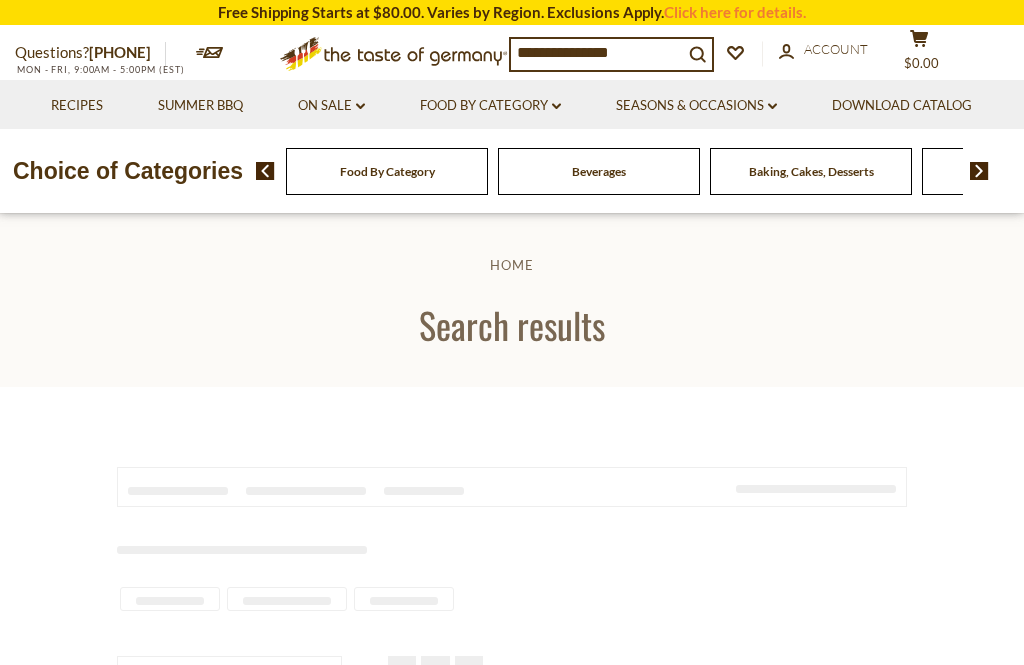 scroll, scrollTop: 0, scrollLeft: 0, axis: both 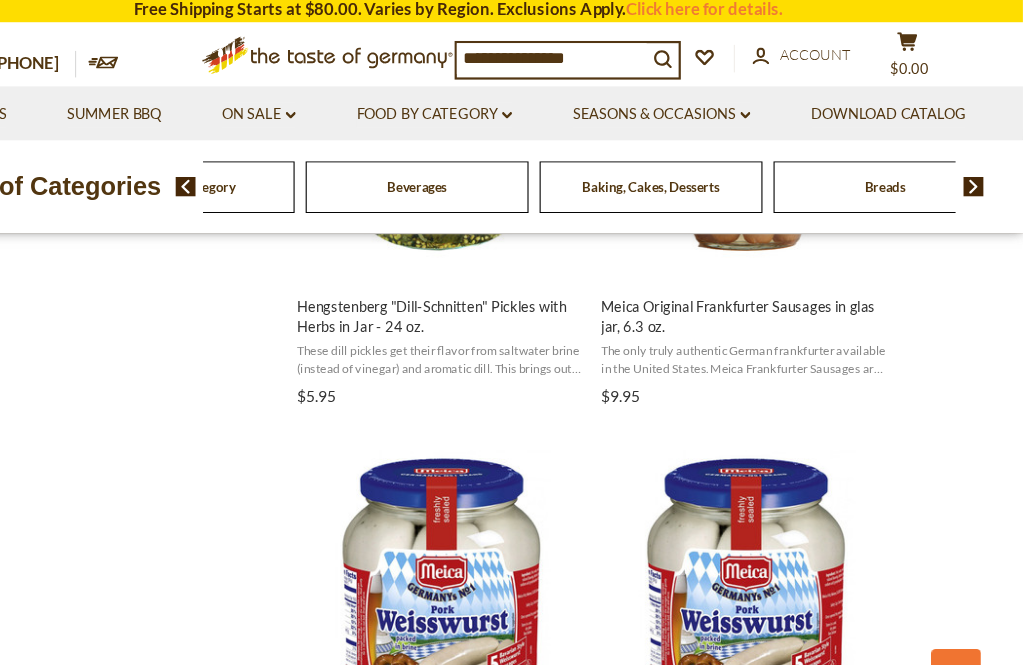 click at bounding box center (979, 174) 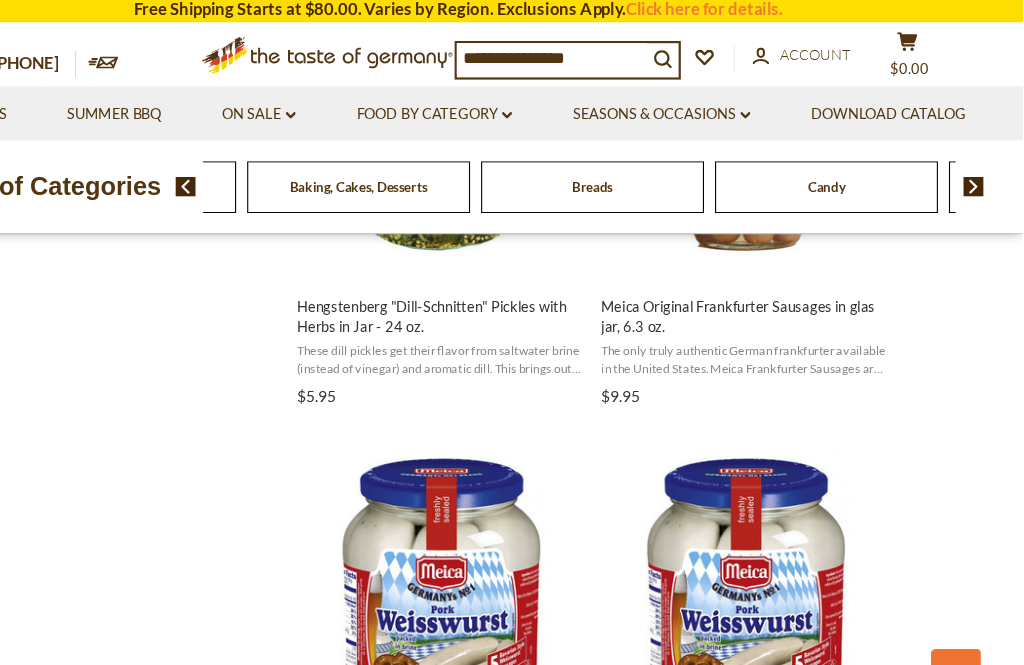 scroll, scrollTop: 2375, scrollLeft: 1, axis: both 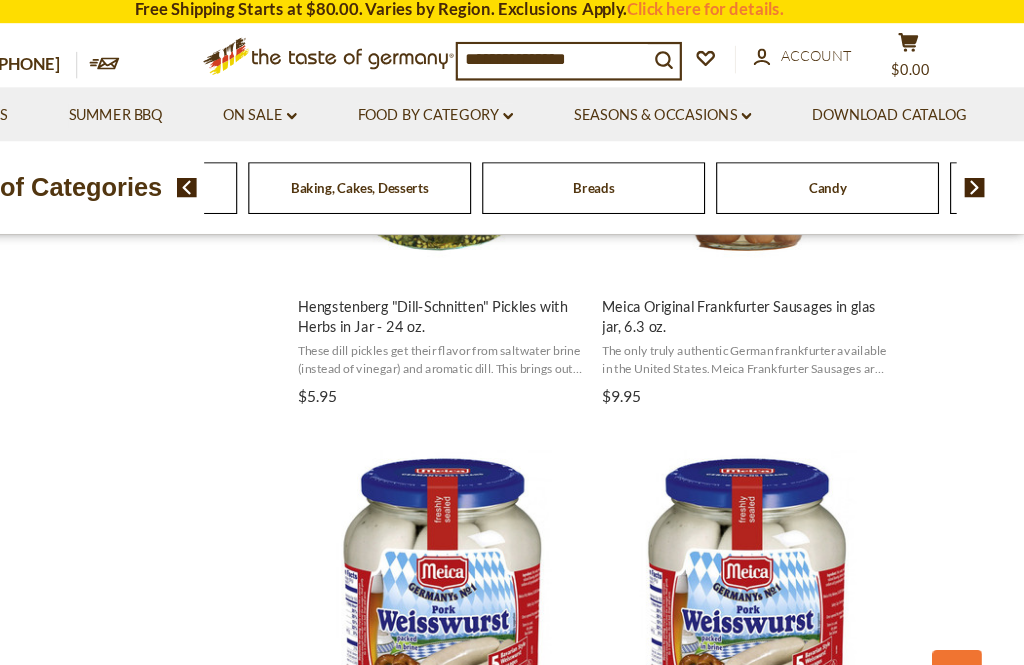 click at bounding box center (979, 174) 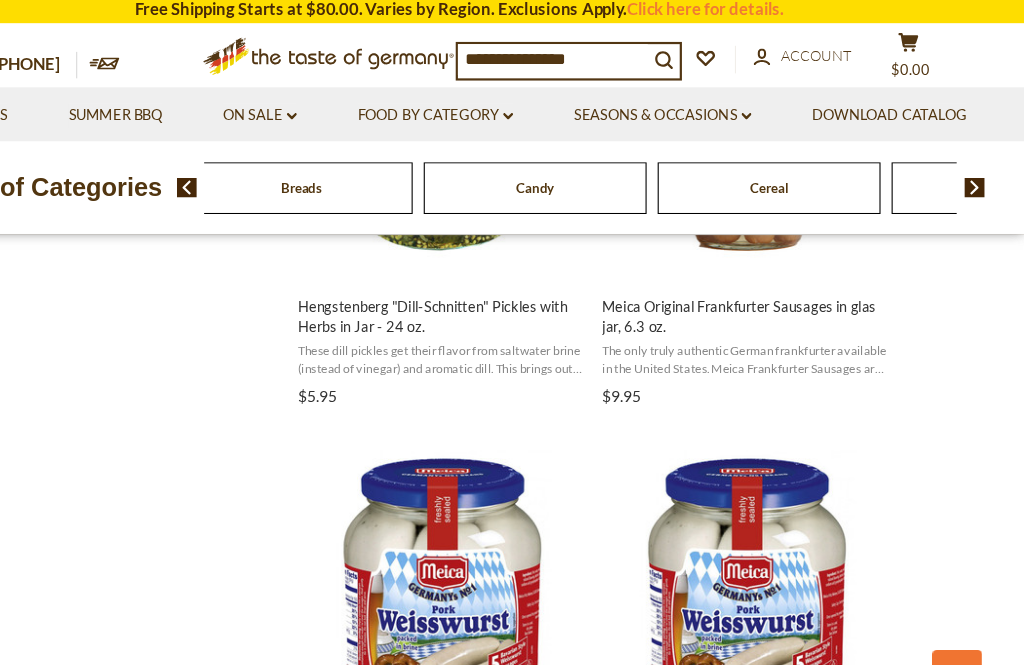 click at bounding box center (979, 174) 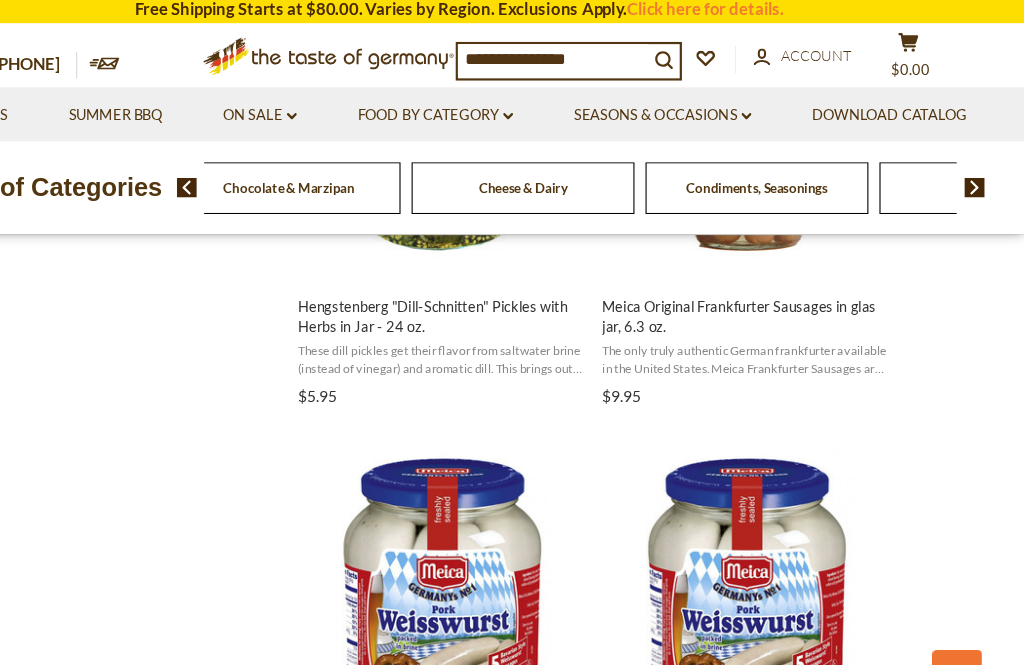 click on "Chocolate & Marzipan" at bounding box center [-1338, 174] 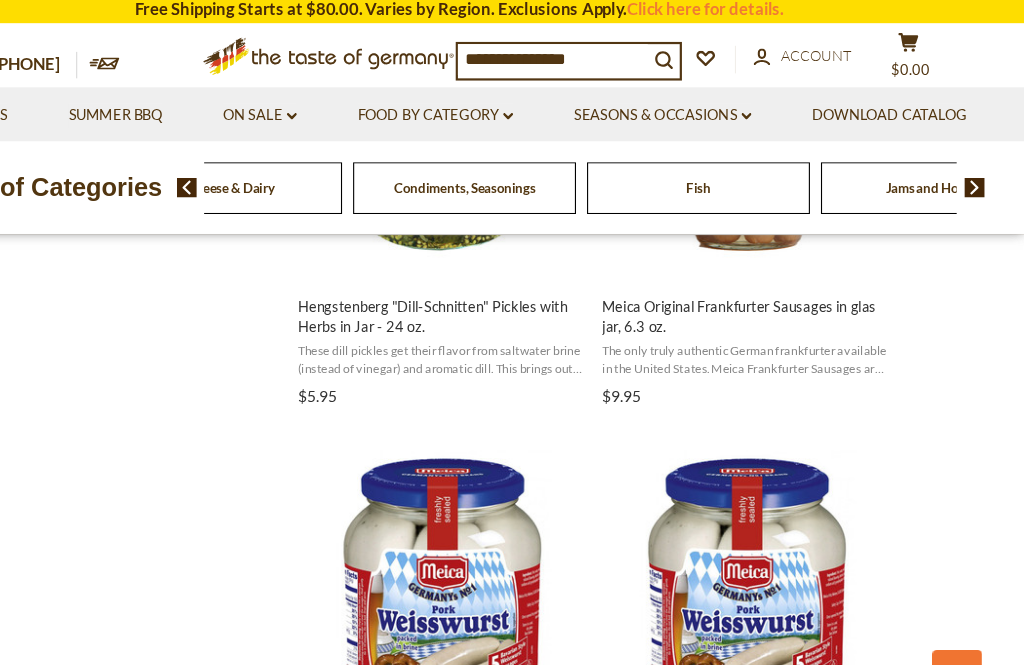 click at bounding box center (979, 174) 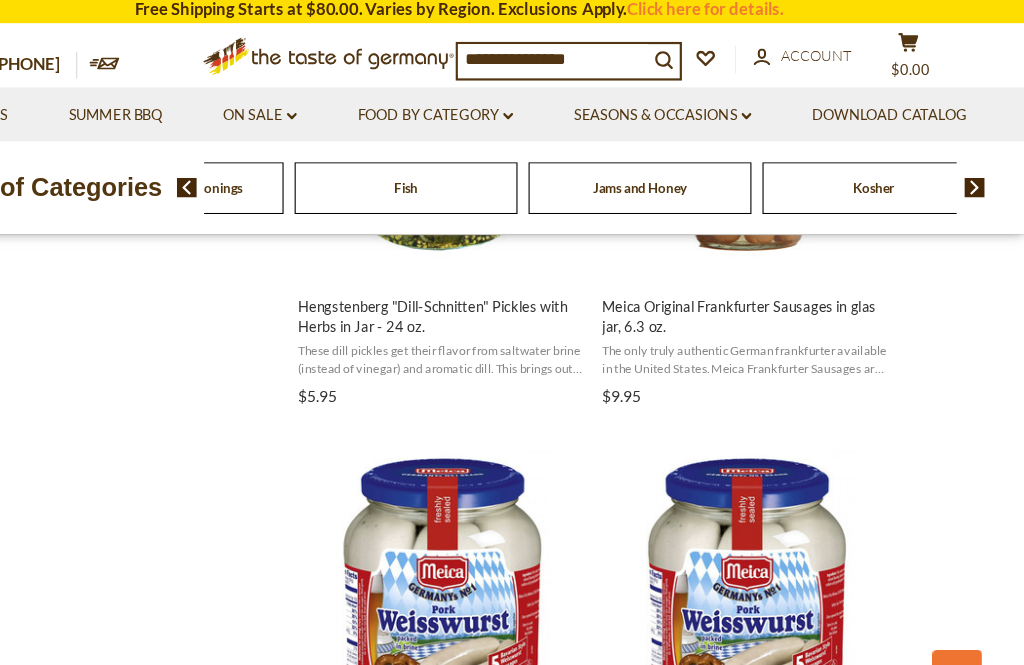 click at bounding box center (979, 174) 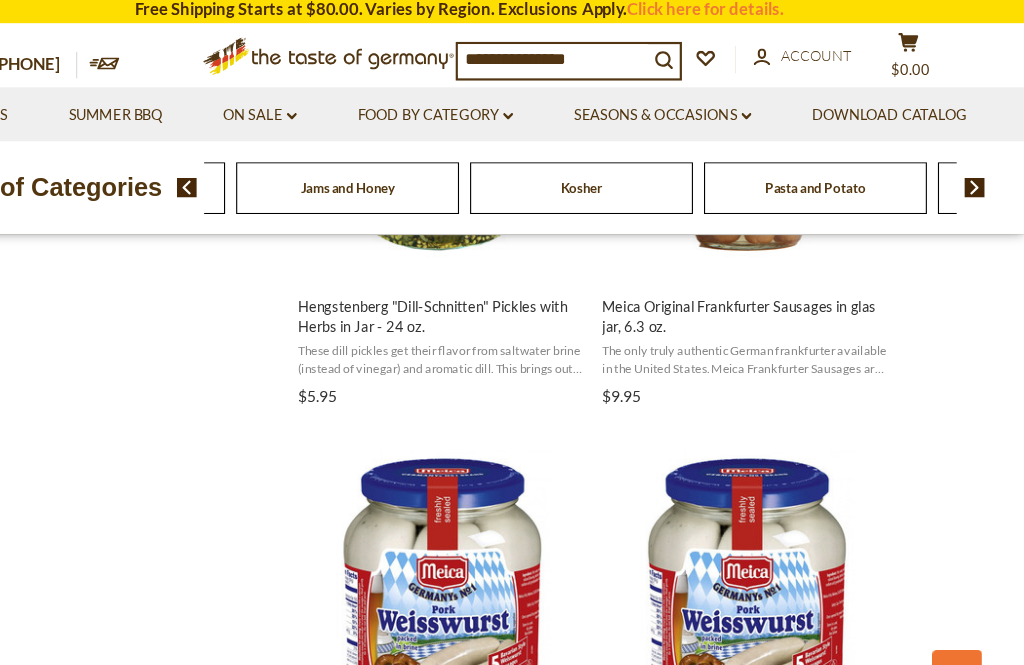 click at bounding box center (979, 174) 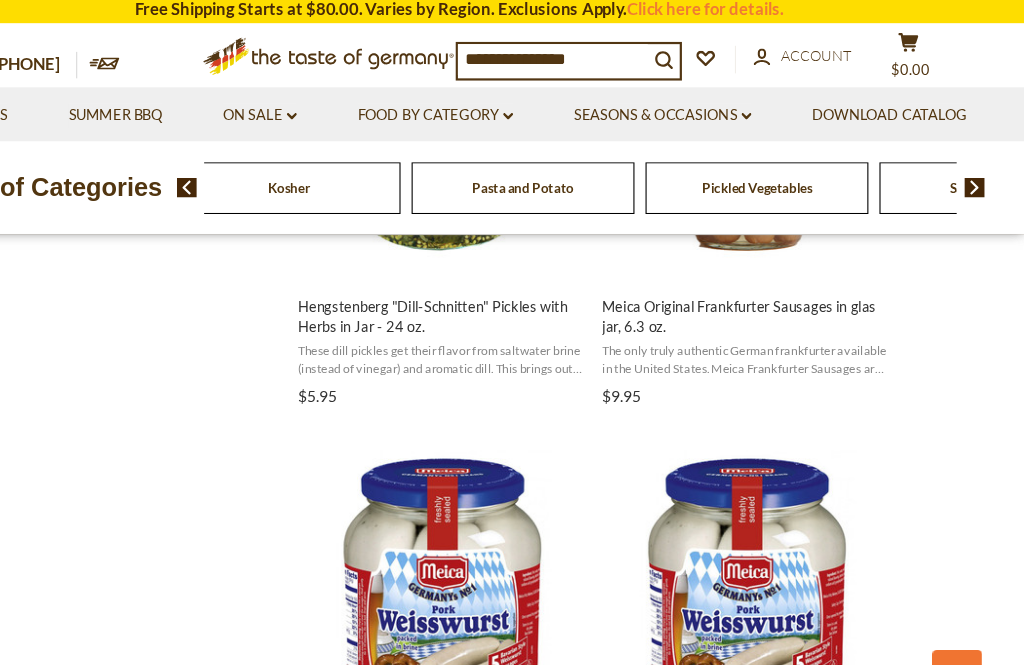 click at bounding box center (979, 174) 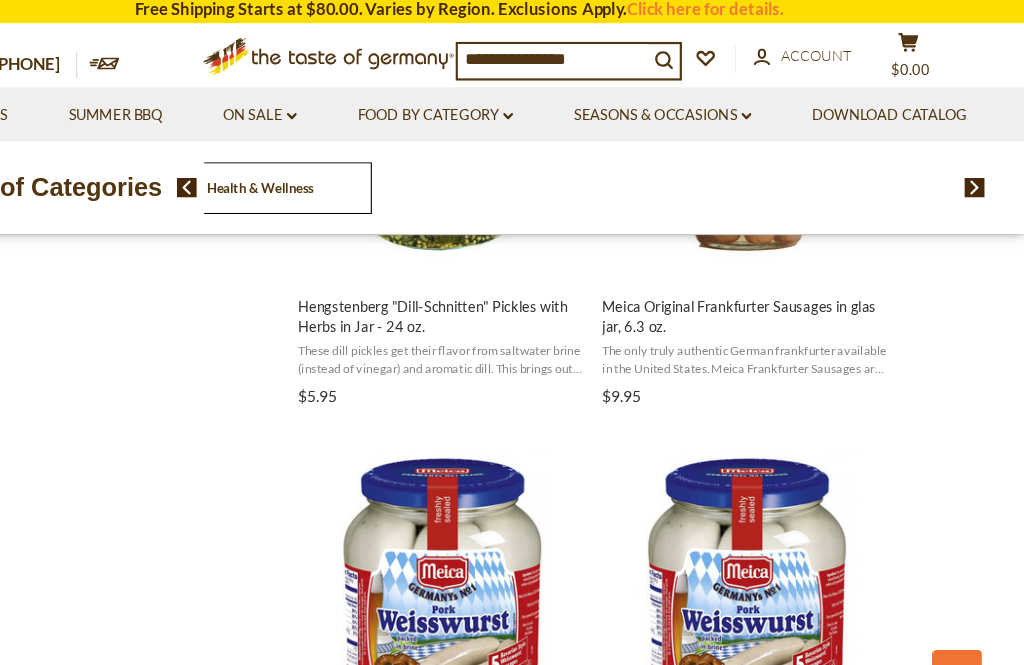 click on "Food By Category
Beverages
Baking, Cakes, Desserts
Breads
Candy
Cereal
Cookies
Coffee, Cocoa & Tea
Chocolate & Marzipan
Cheese & Dairy" at bounding box center [622, 174] 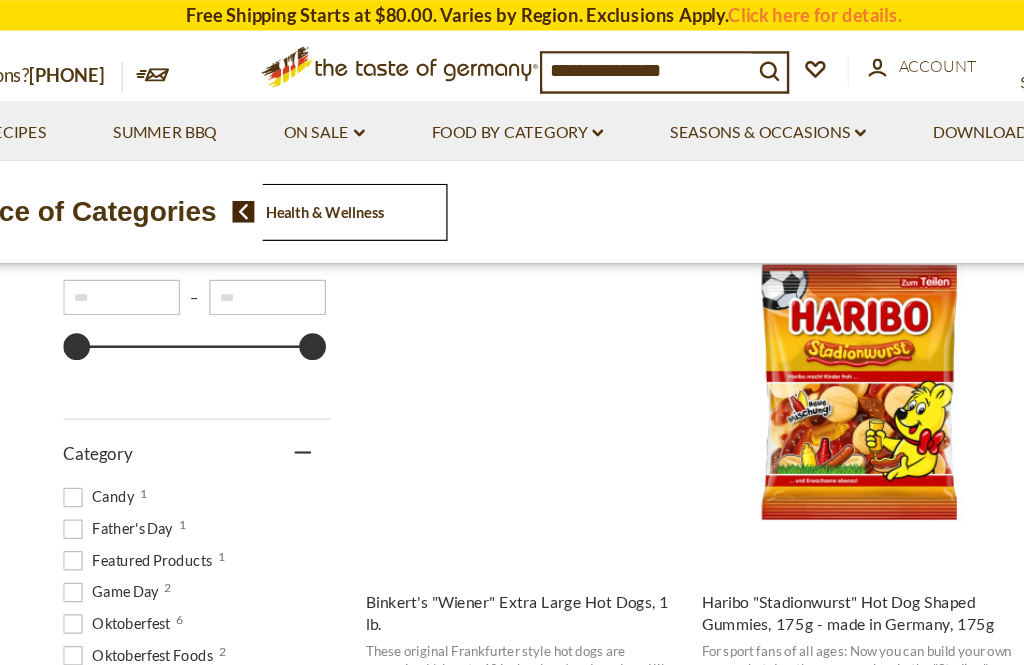 scroll, scrollTop: 416, scrollLeft: 0, axis: vertical 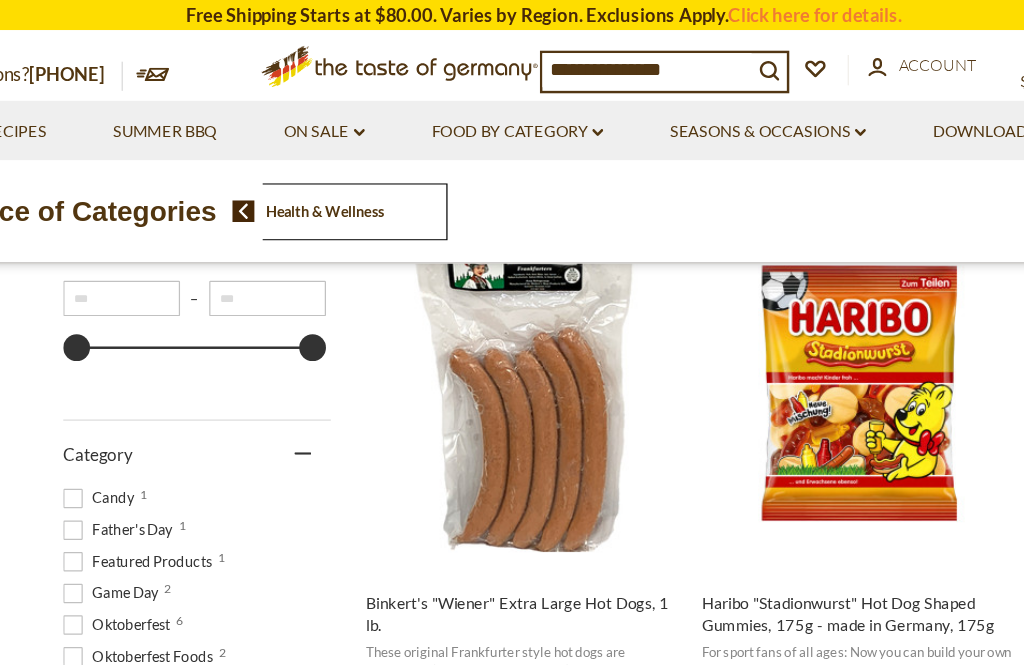 click on "Food By Category
dropdown_arrow" at bounding box center (490, 109) 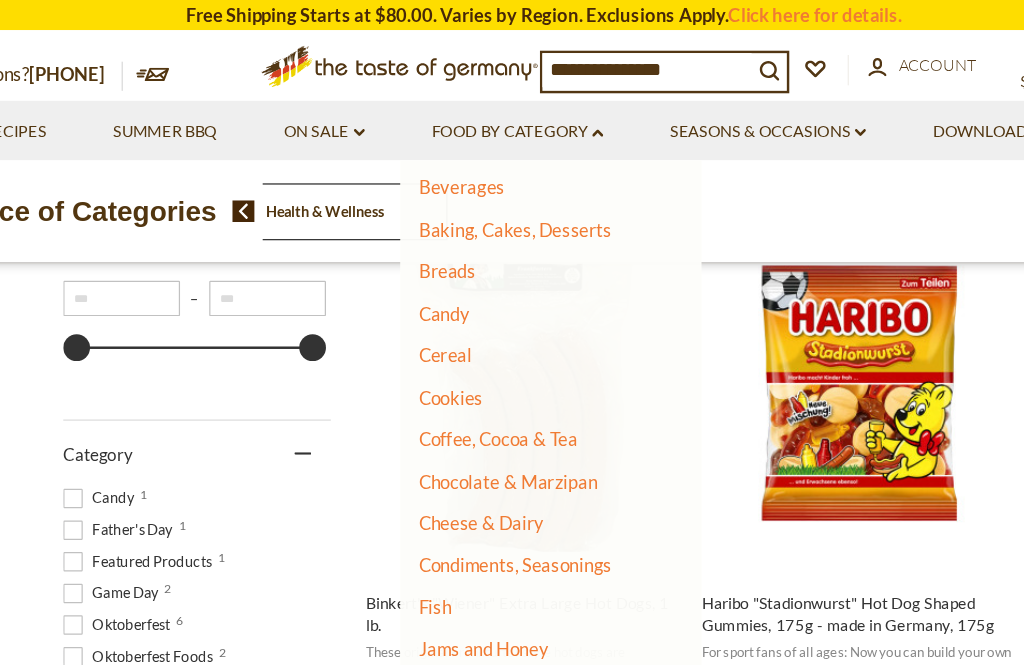 scroll, scrollTop: 113, scrollLeft: 0, axis: vertical 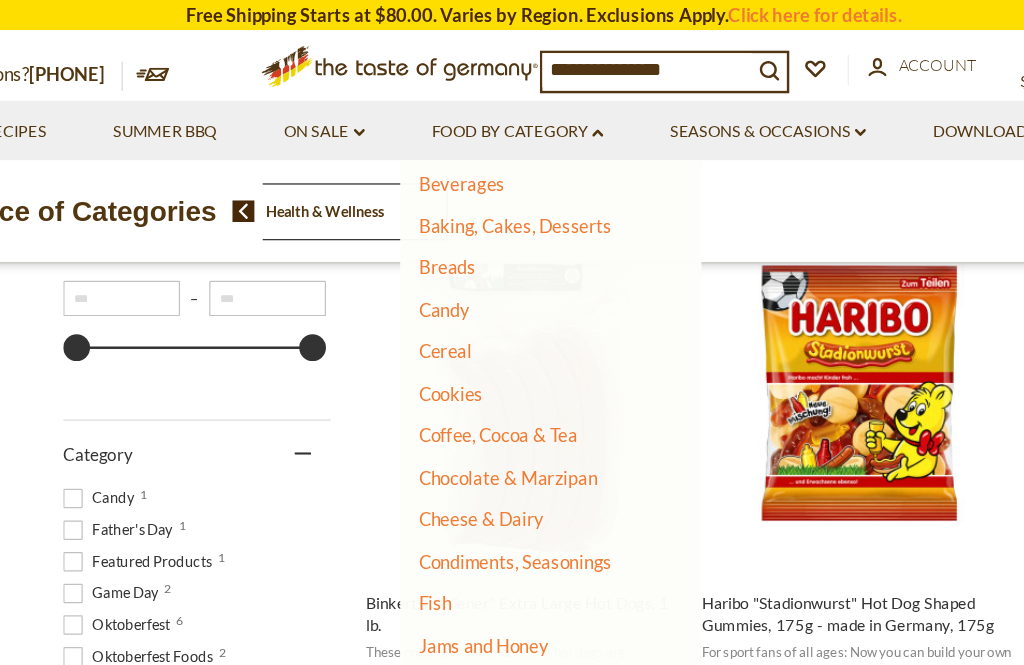 click on "Coffee, Cocoa & Tea" at bounding box center [474, 358] 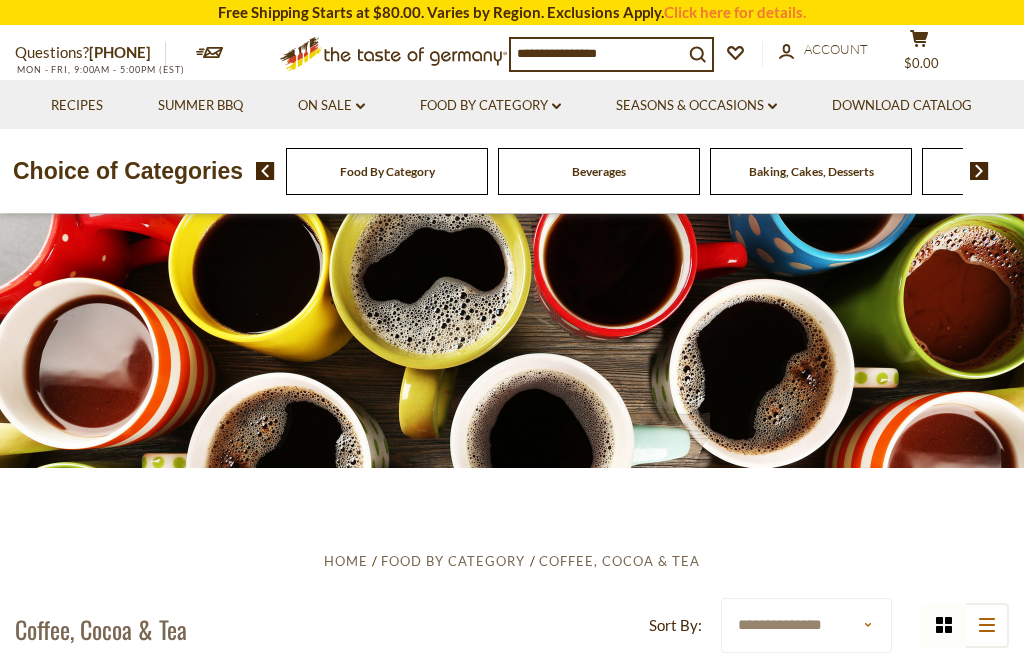 scroll, scrollTop: 0, scrollLeft: 0, axis: both 